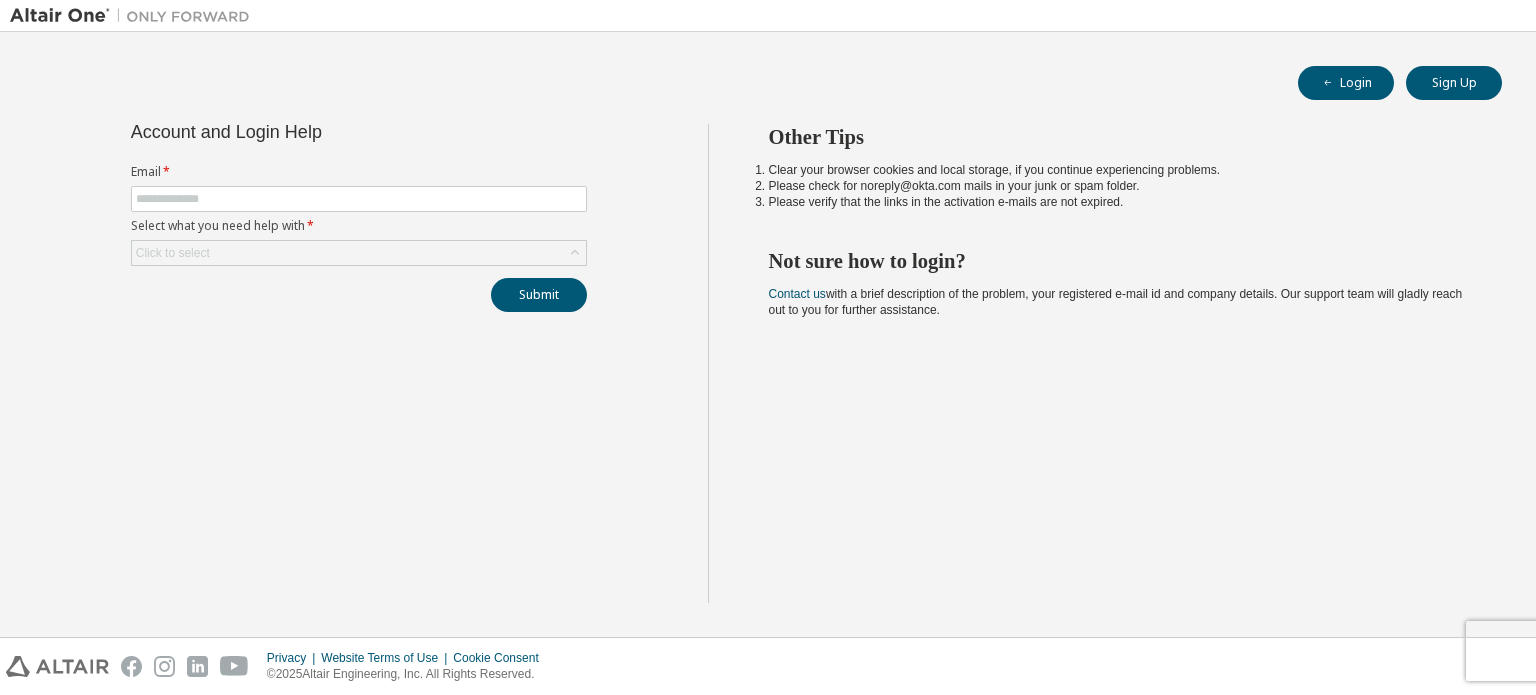 scroll, scrollTop: 0, scrollLeft: 0, axis: both 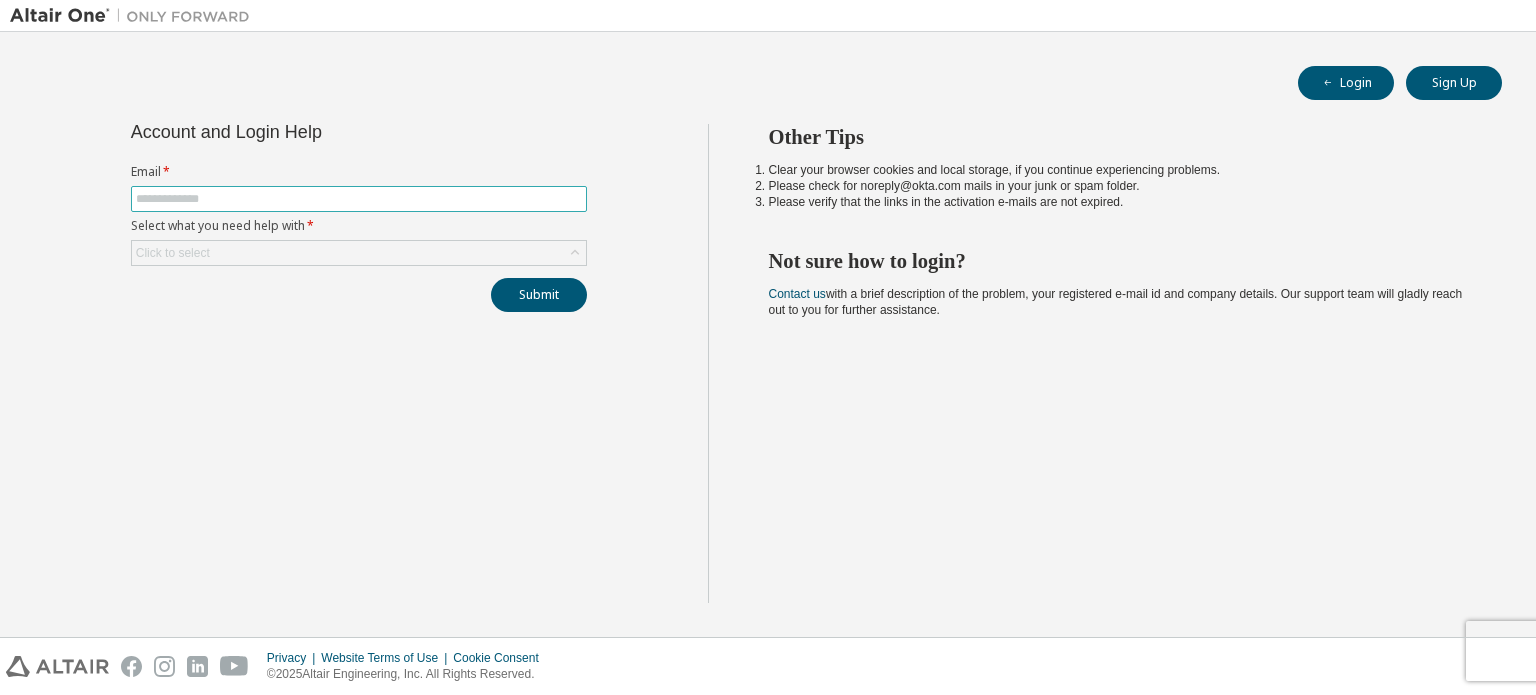click at bounding box center [359, 199] 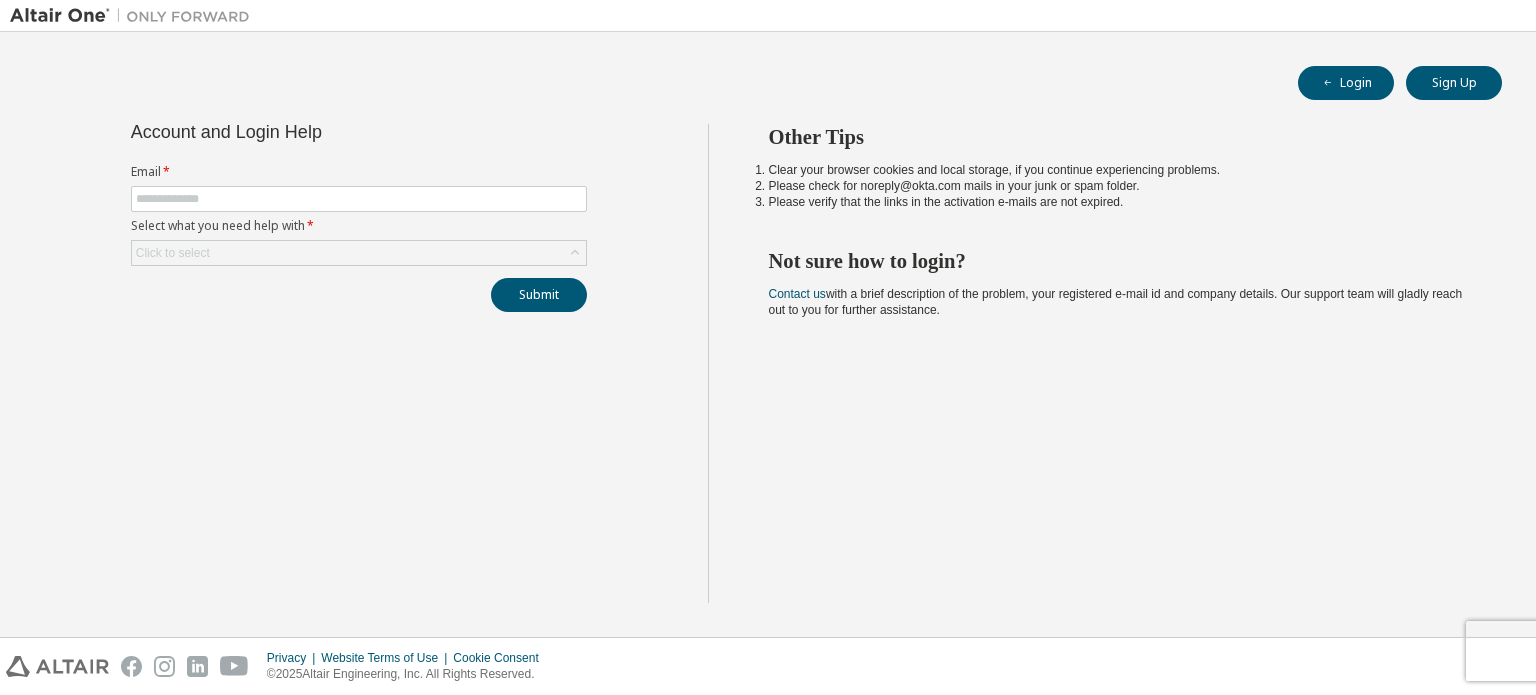click on "Account and Login Help Email * Select what you need help with * Click to select Submit" at bounding box center [359, 363] 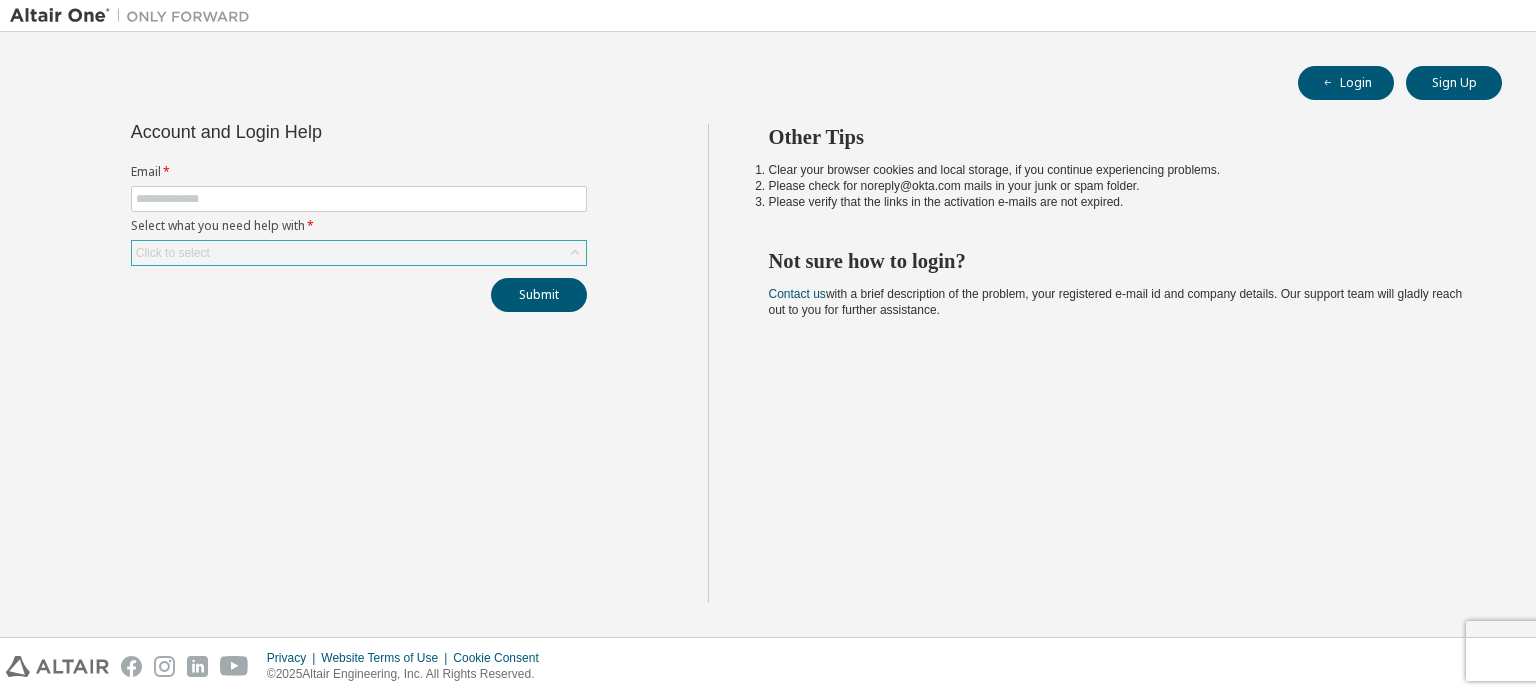 click on "Click to select" at bounding box center (173, 253) 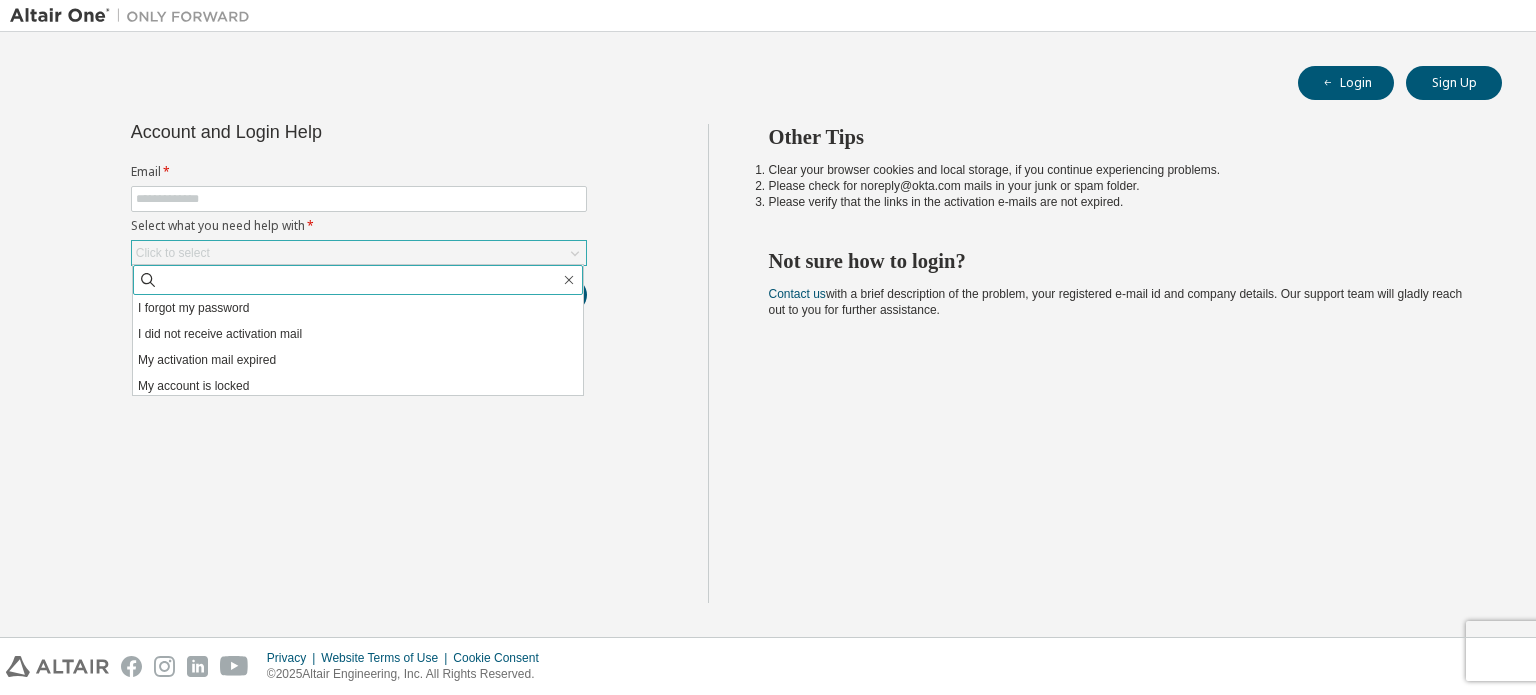 click at bounding box center (359, 280) 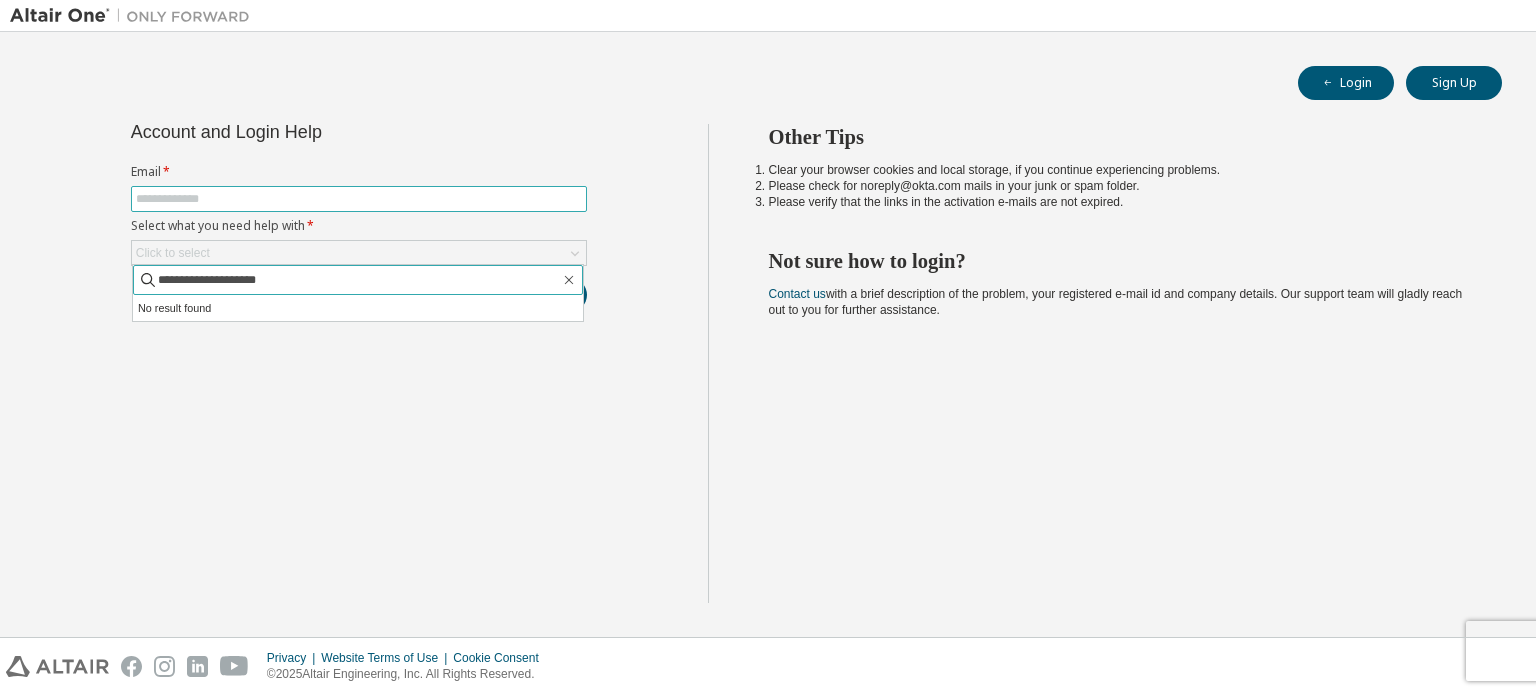 type on "**********" 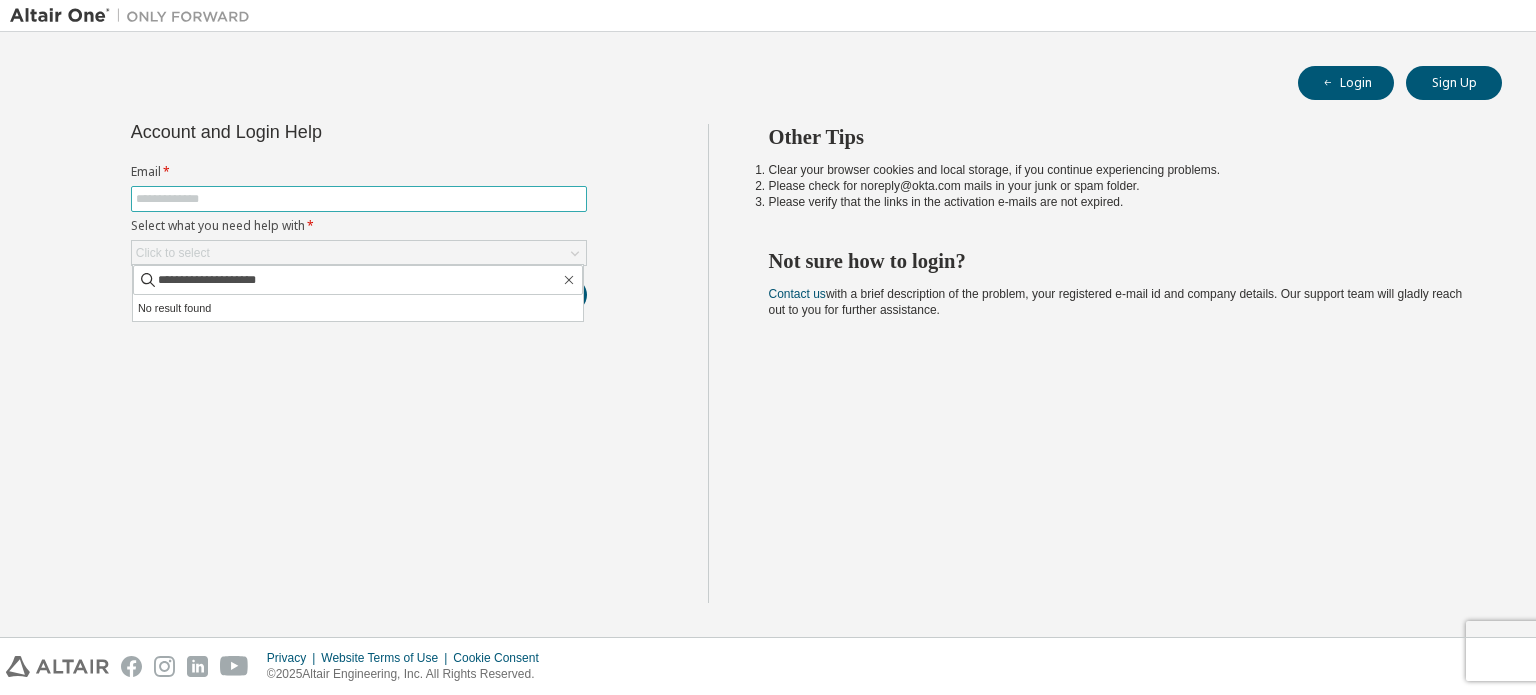 click at bounding box center [359, 199] 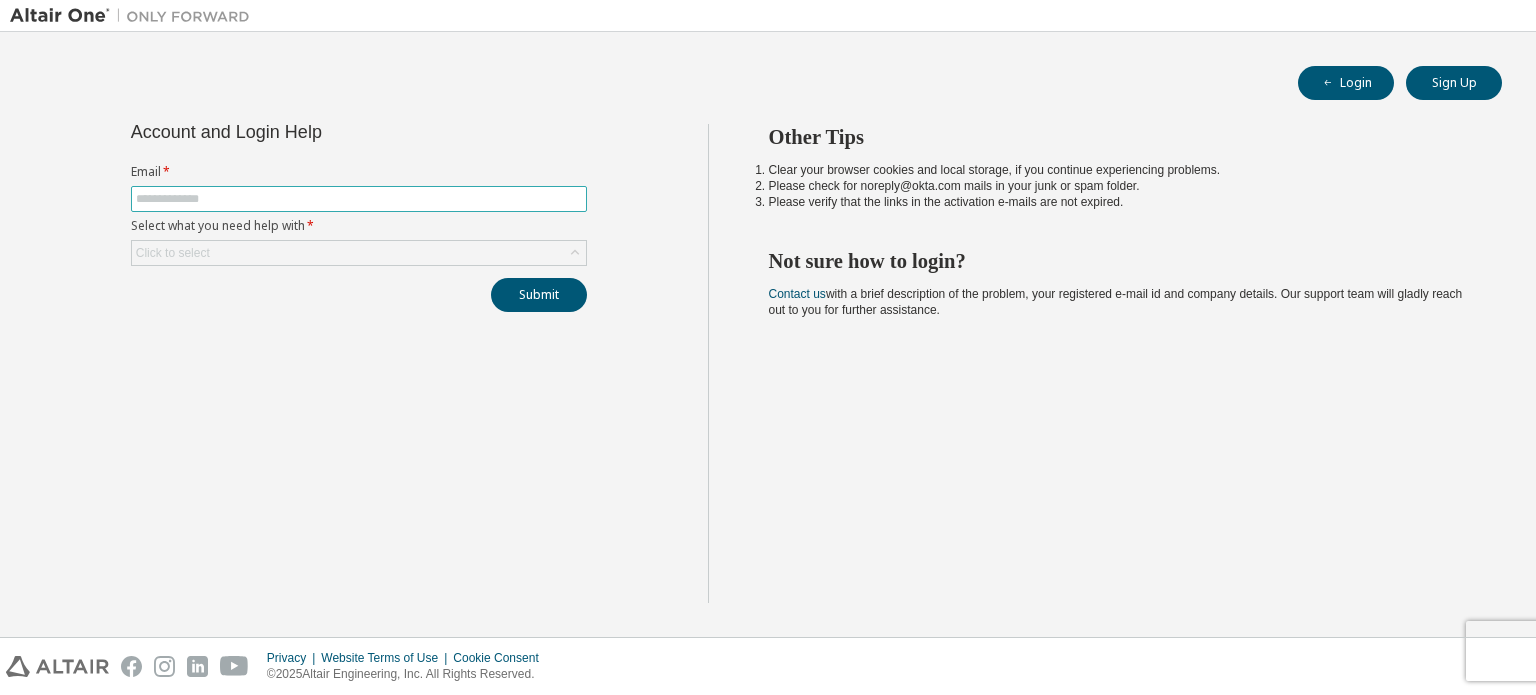 type on "**********" 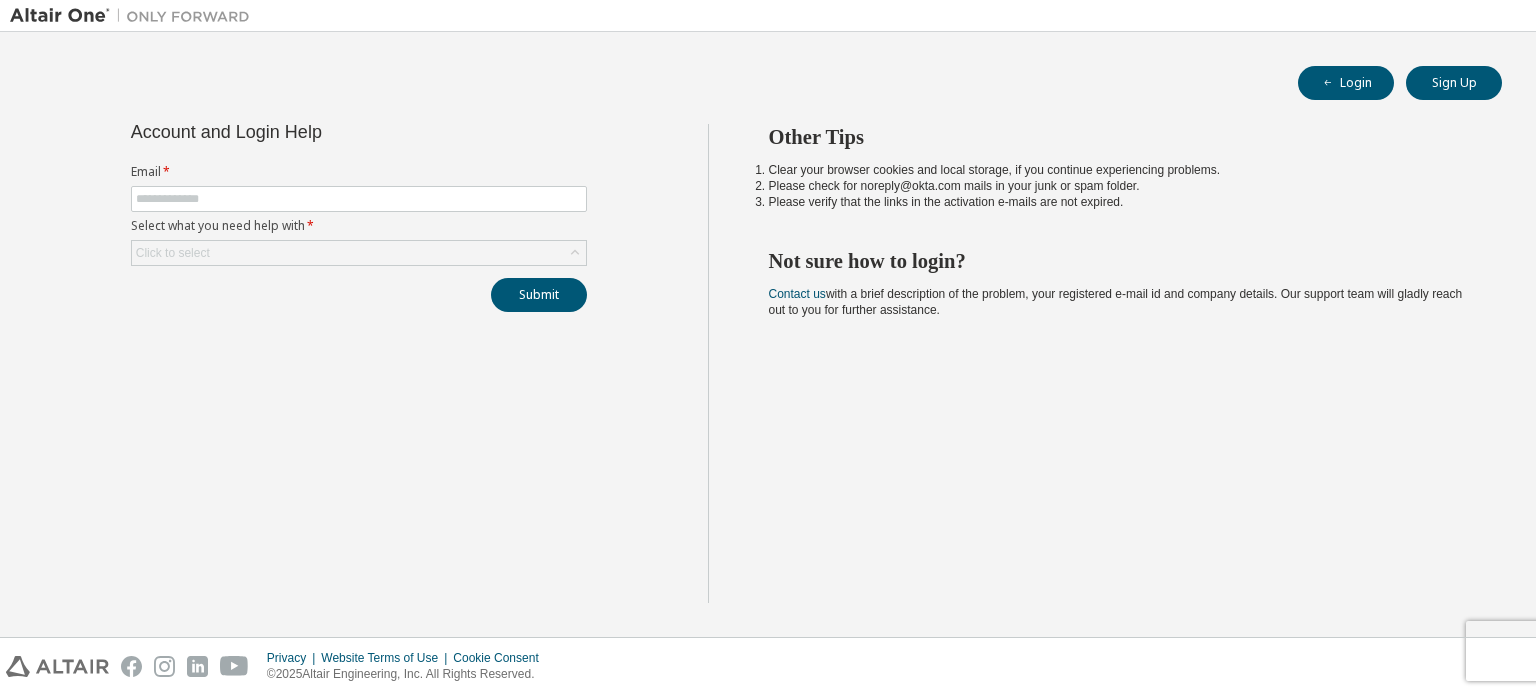 scroll, scrollTop: 0, scrollLeft: 0, axis: both 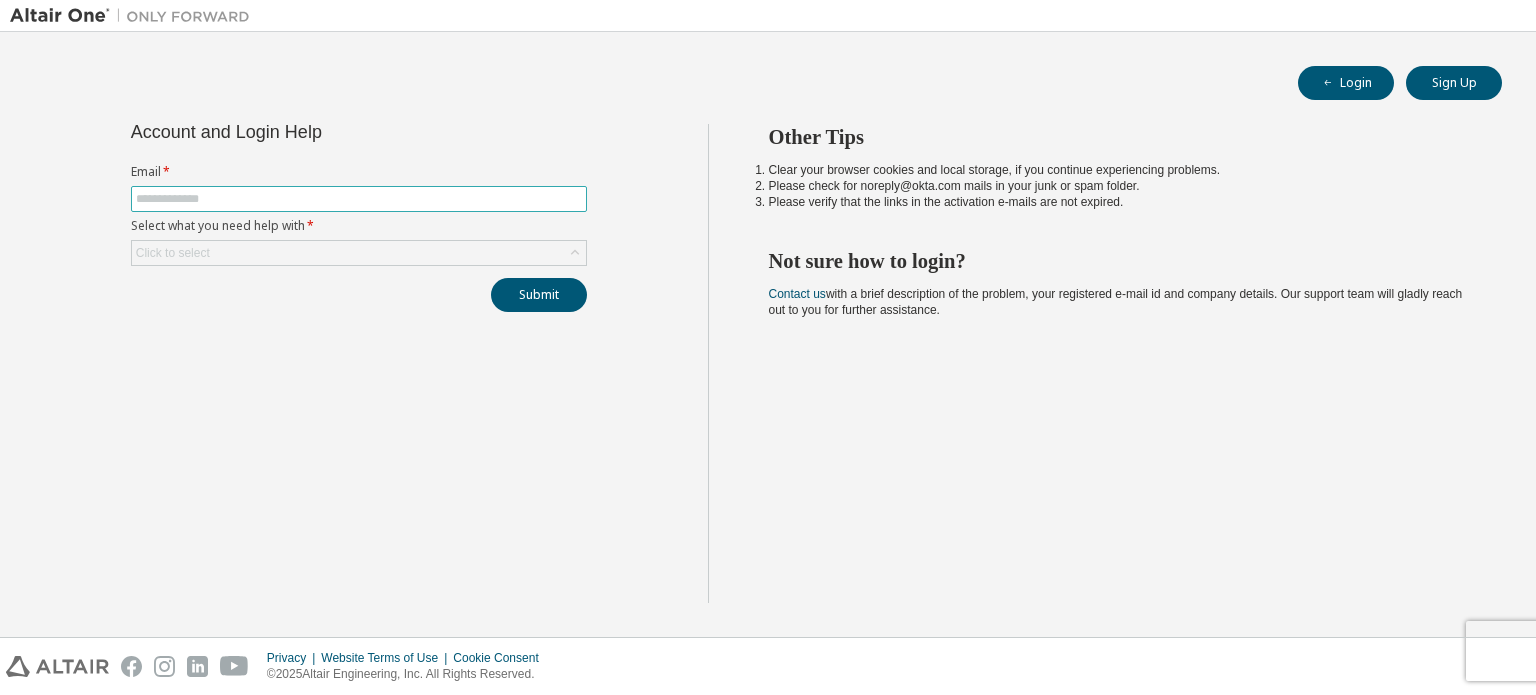click at bounding box center [359, 199] 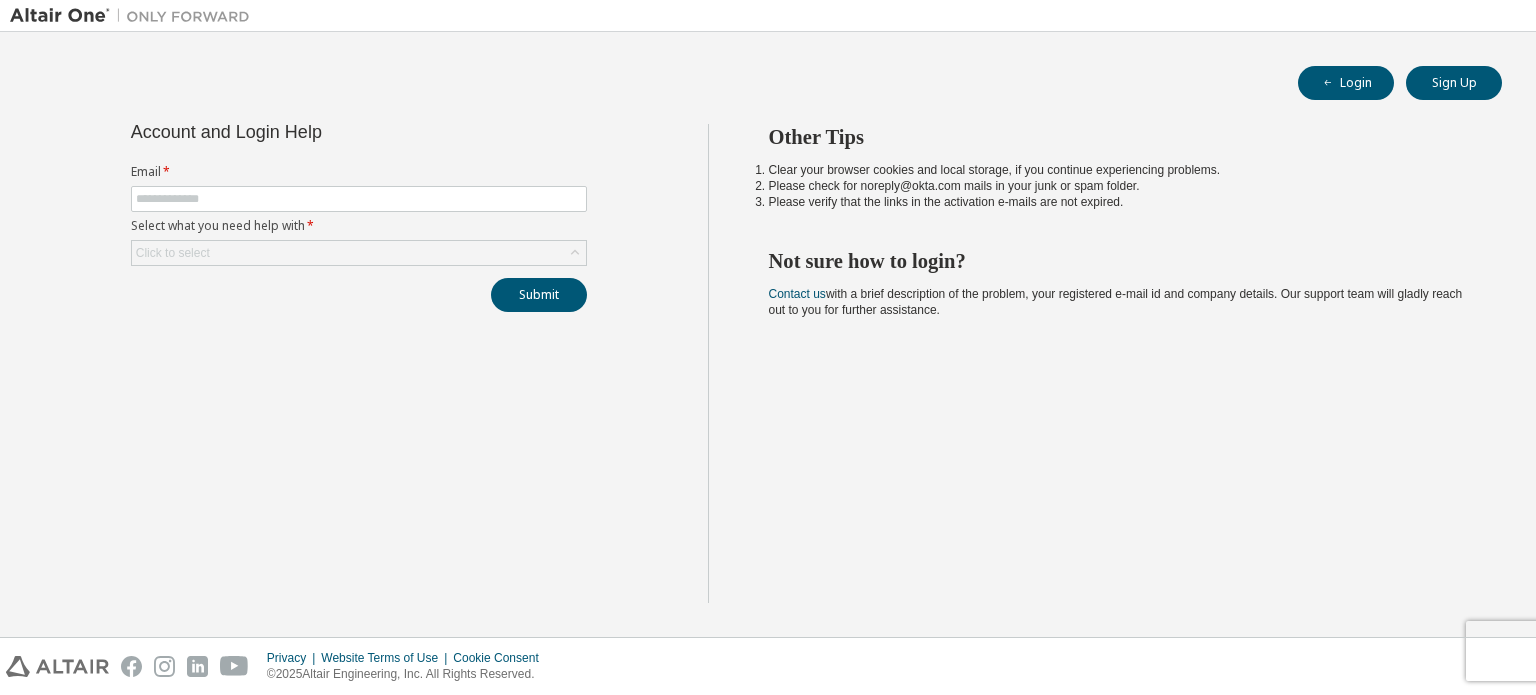 click on "Account and Login Help Email * Select what you need help with * Click to select Submit" at bounding box center (359, 363) 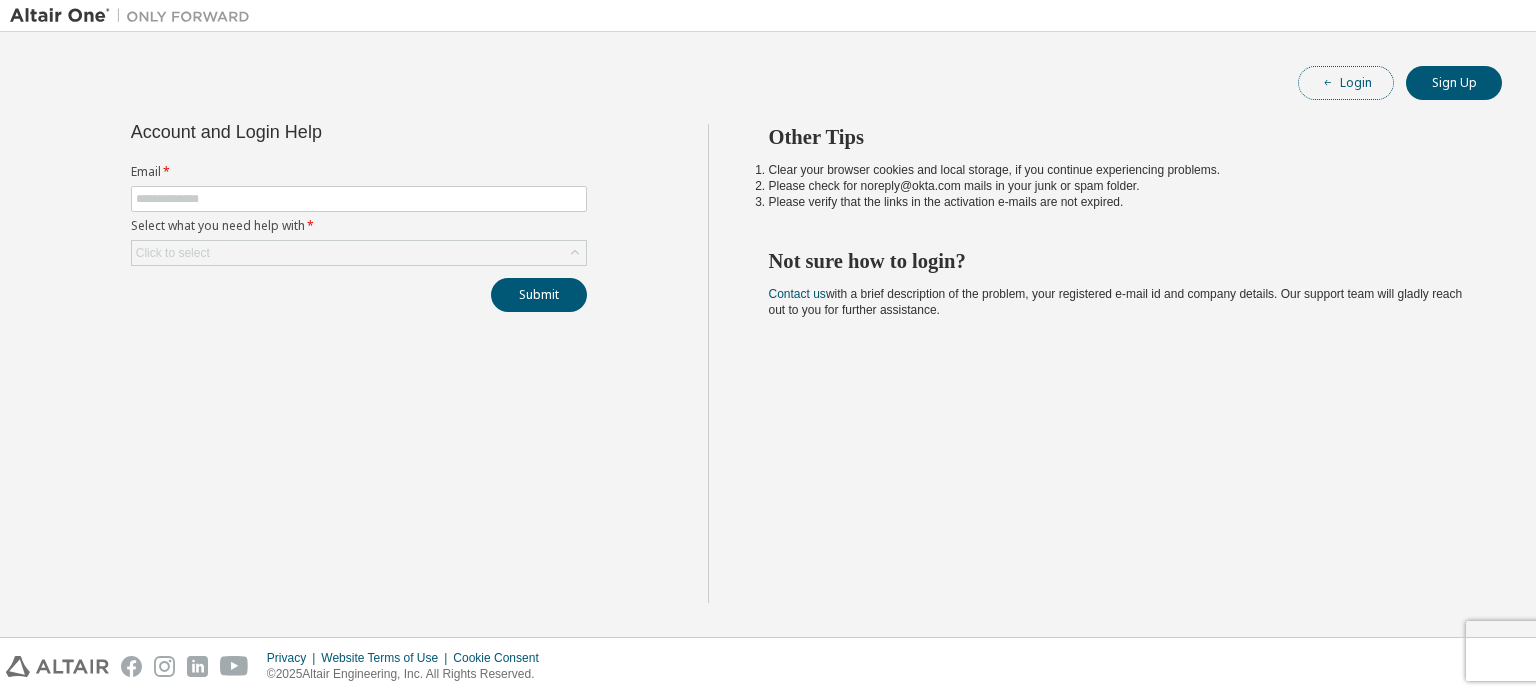 click on "Login" at bounding box center [1346, 83] 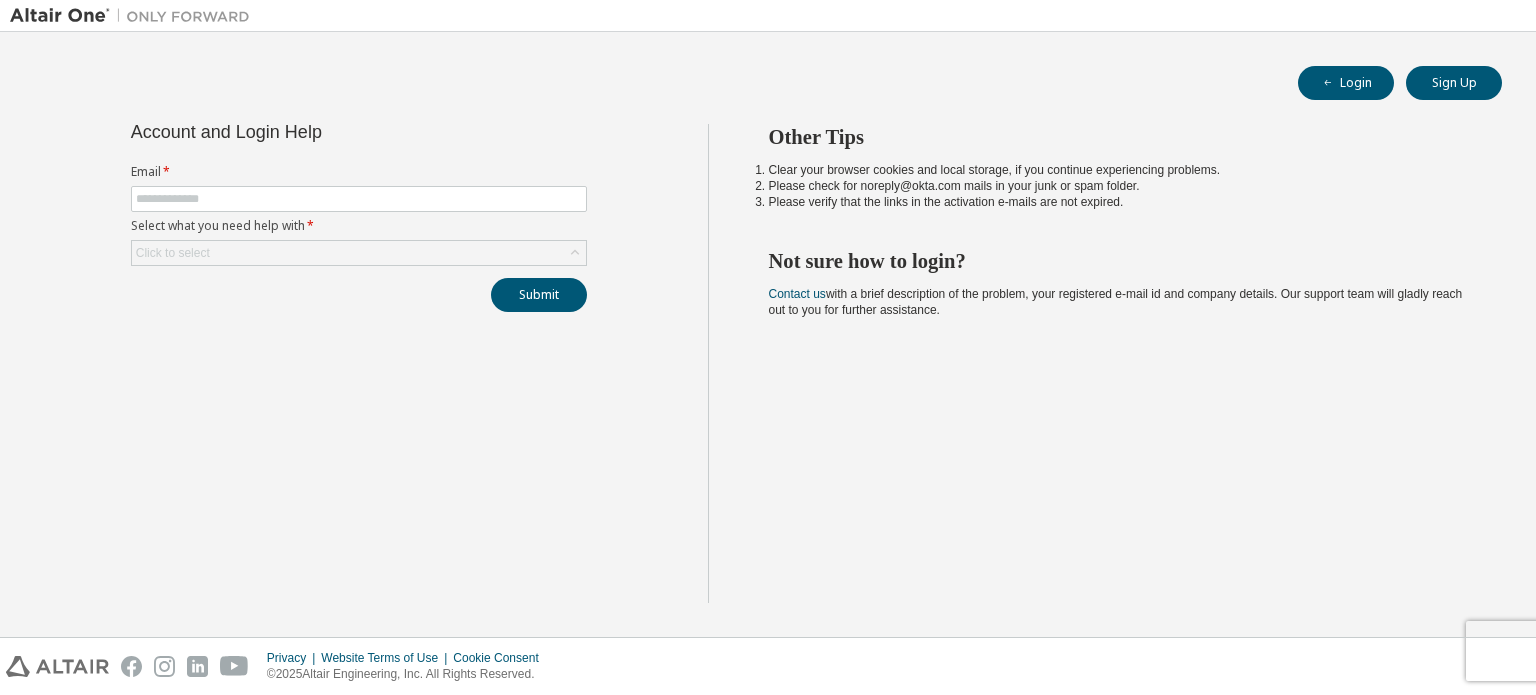 scroll, scrollTop: 0, scrollLeft: 0, axis: both 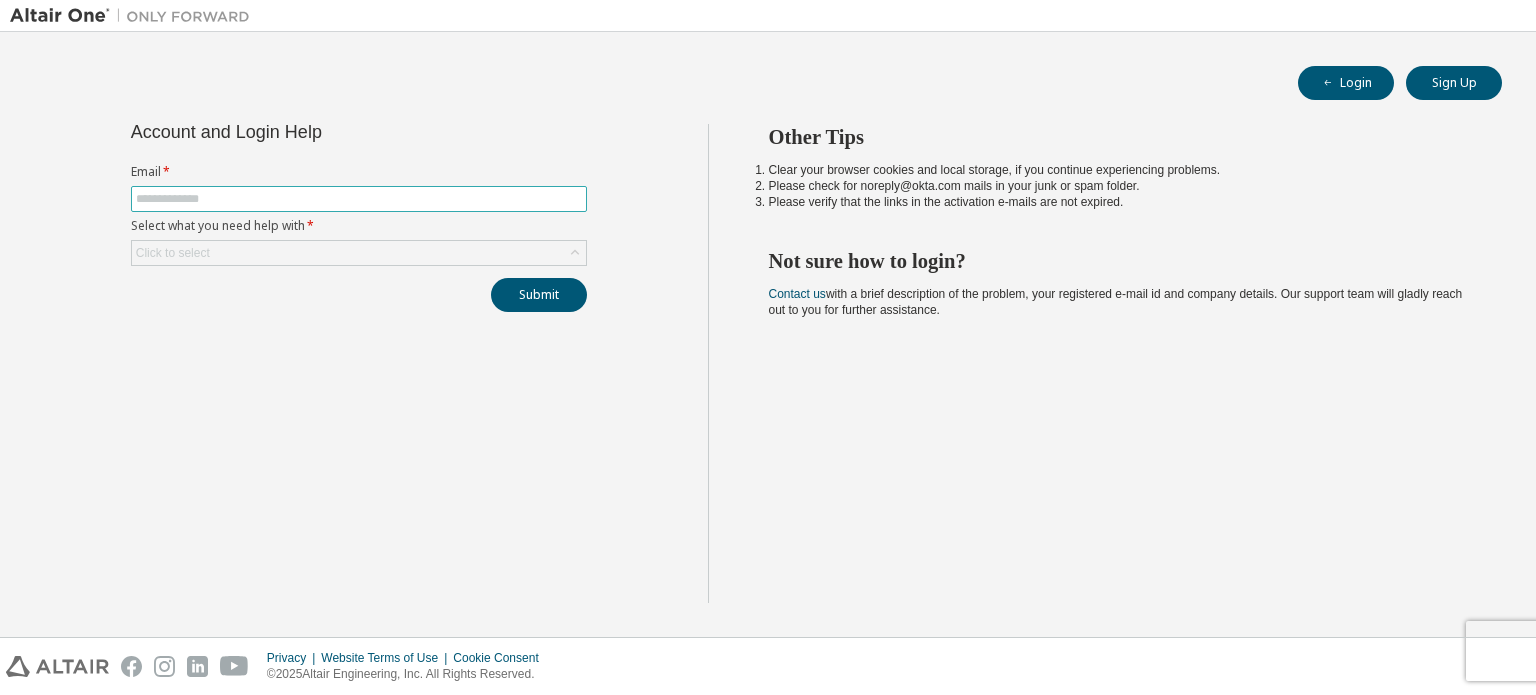 click at bounding box center [359, 199] 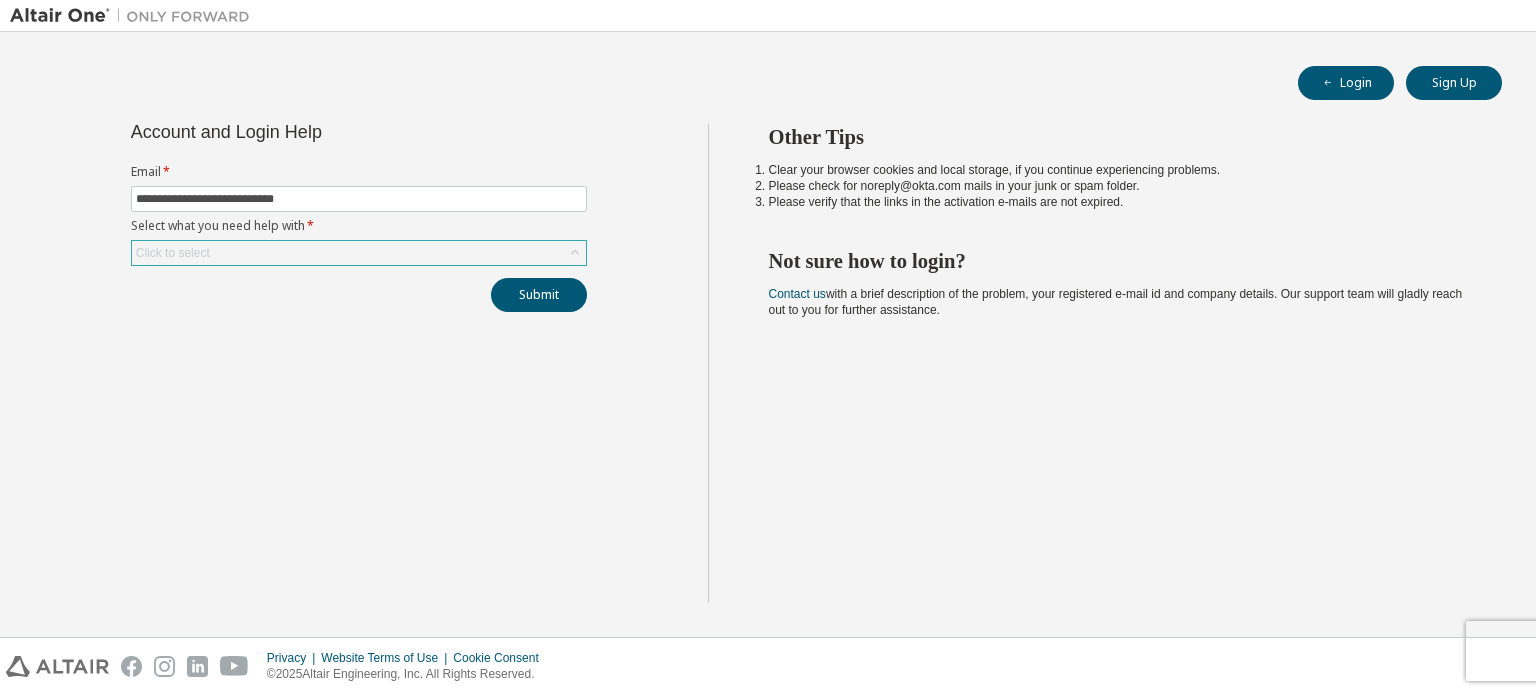 click on "Click to select" at bounding box center (359, 253) 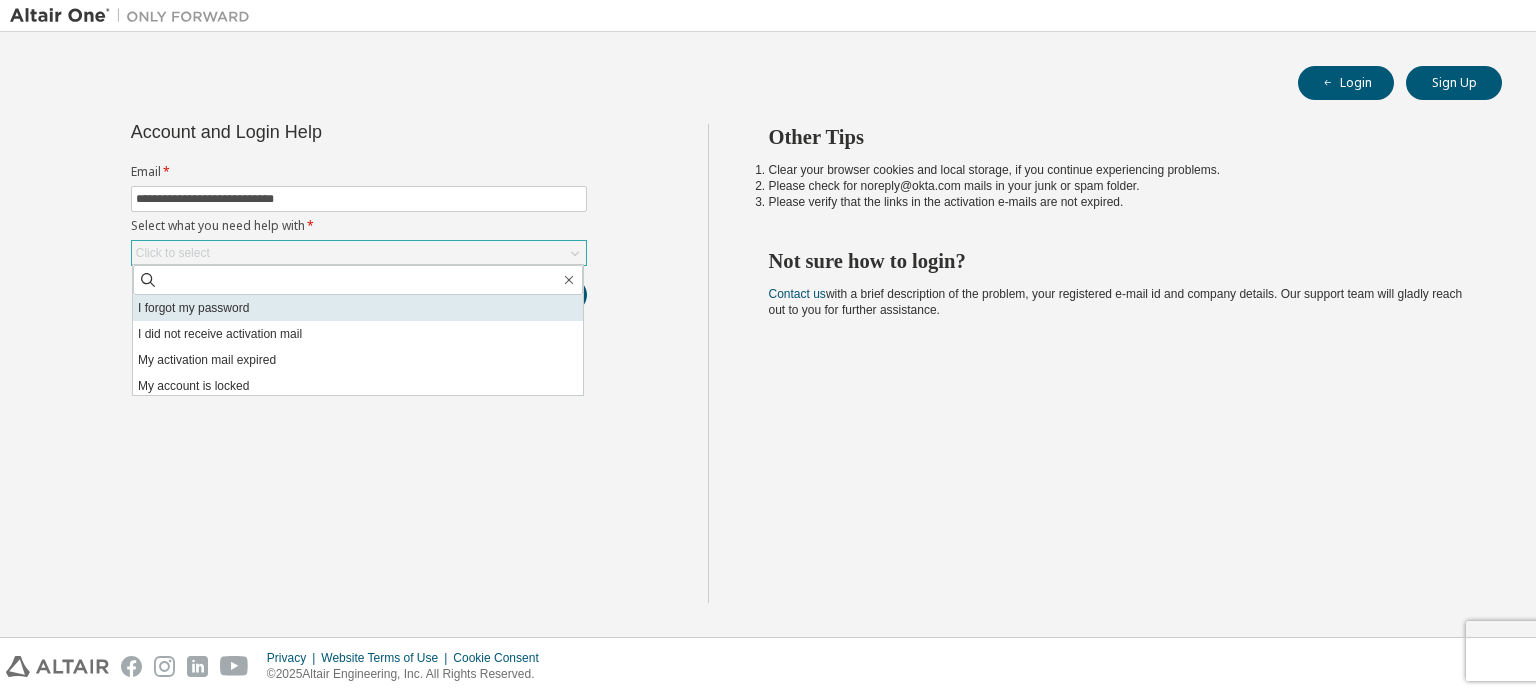 click on "I forgot my password" at bounding box center [358, 308] 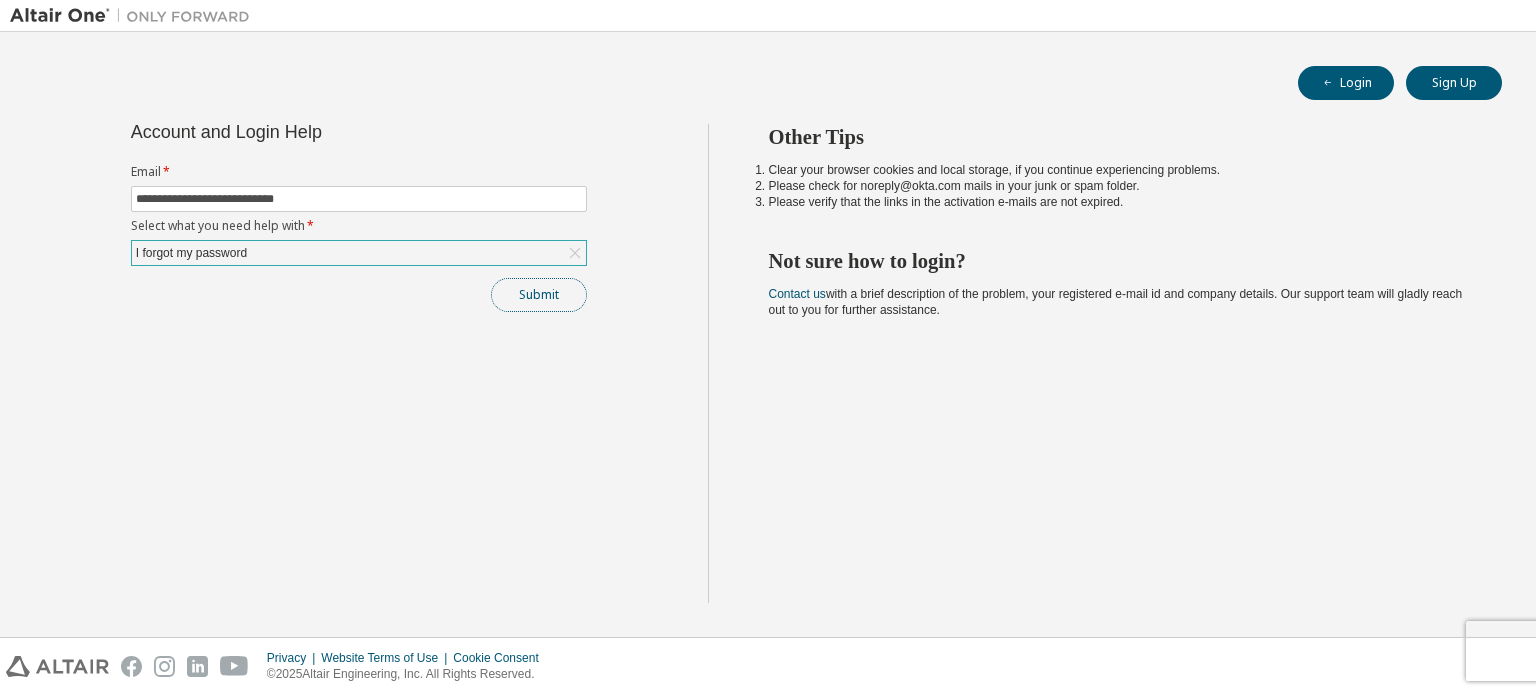click on "Submit" at bounding box center [539, 295] 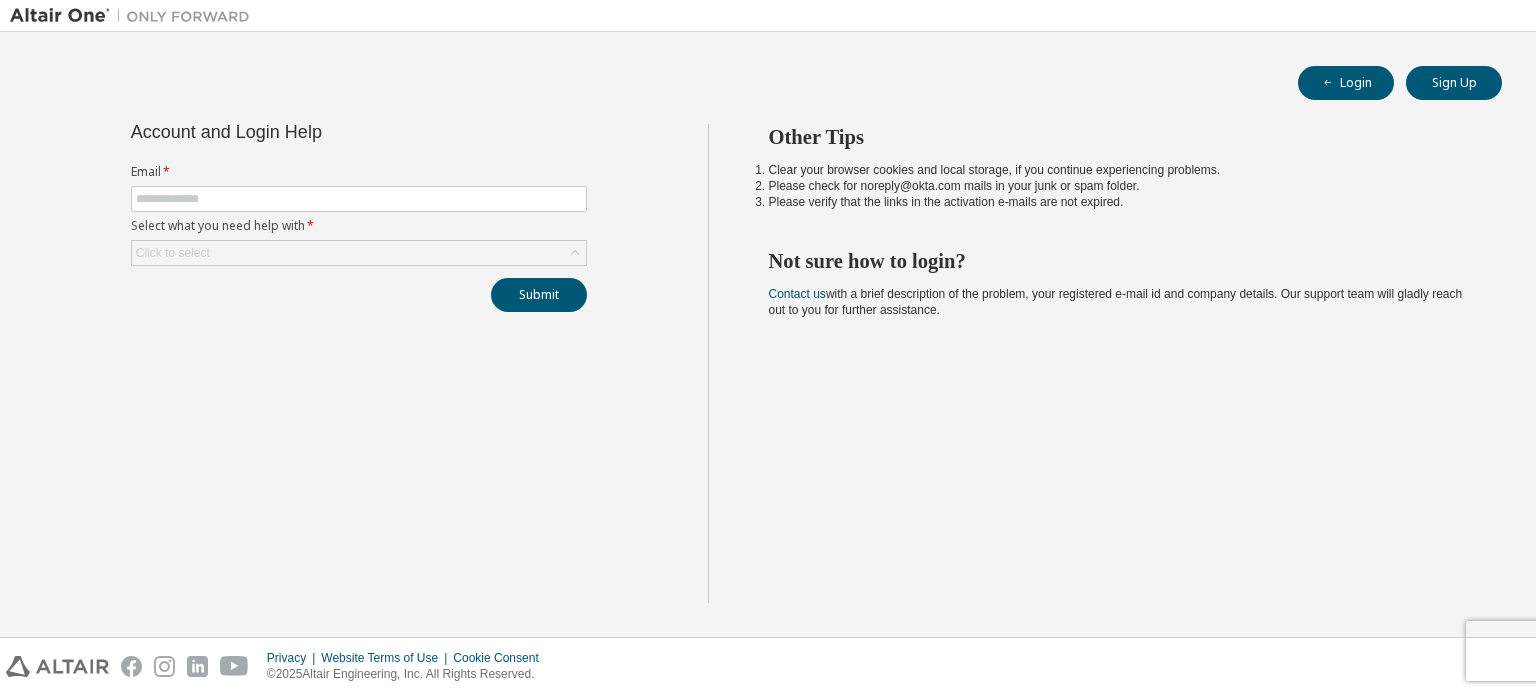 scroll, scrollTop: 0, scrollLeft: 0, axis: both 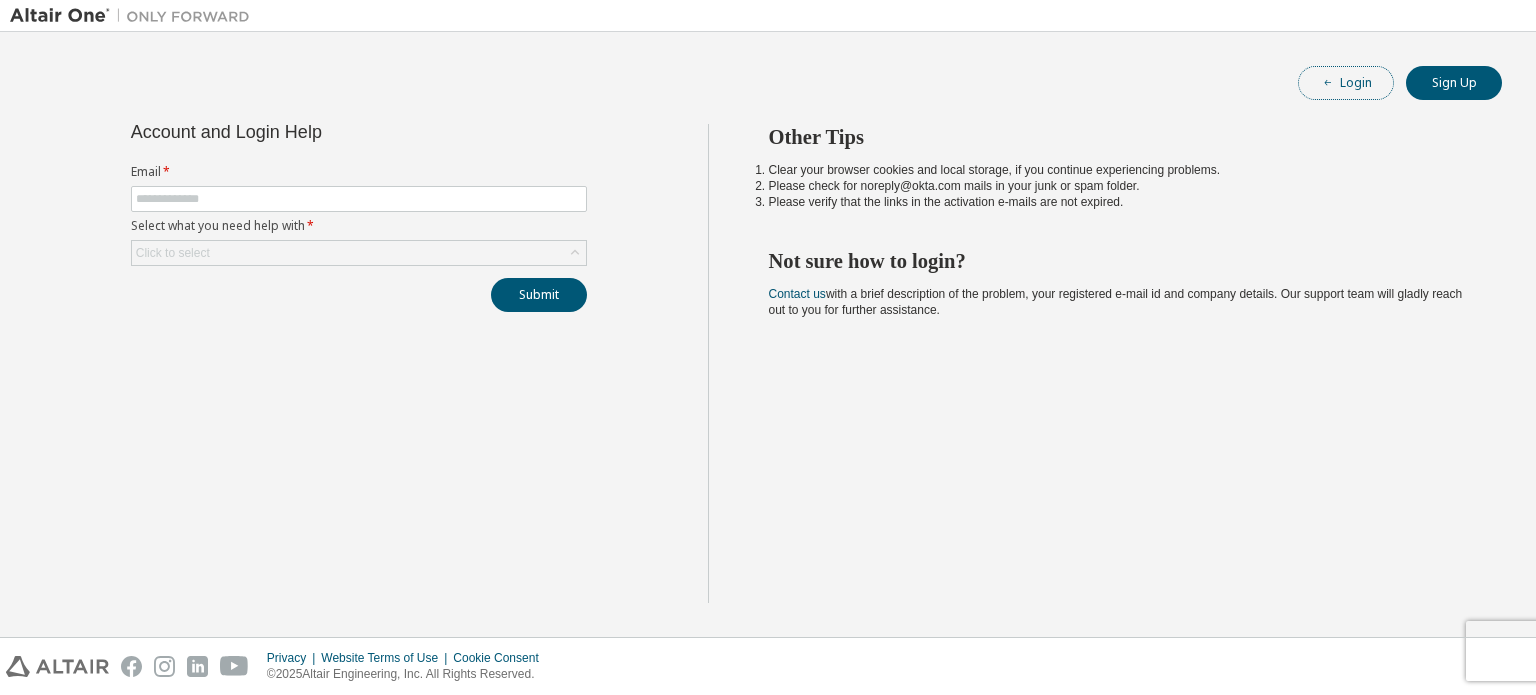 click on "Login" at bounding box center (1346, 83) 